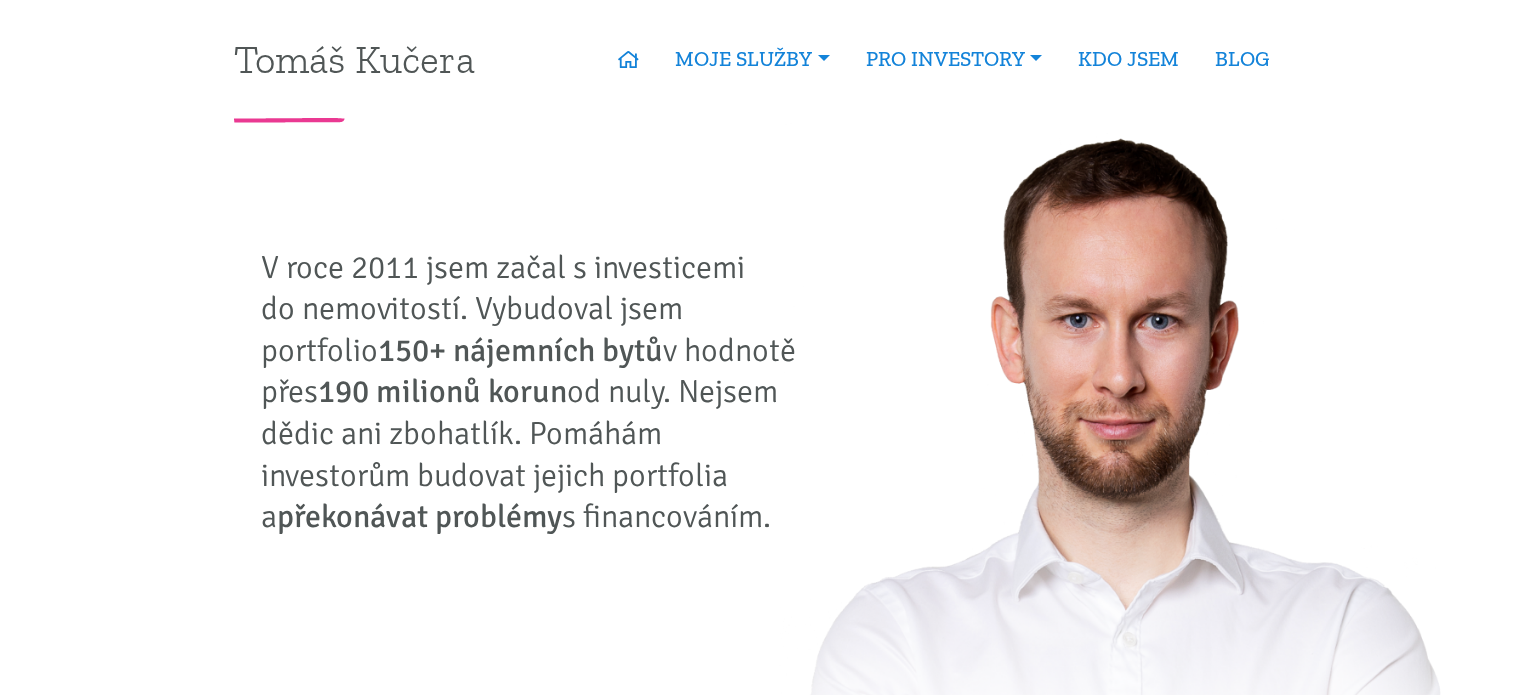 scroll, scrollTop: 0, scrollLeft: 0, axis: both 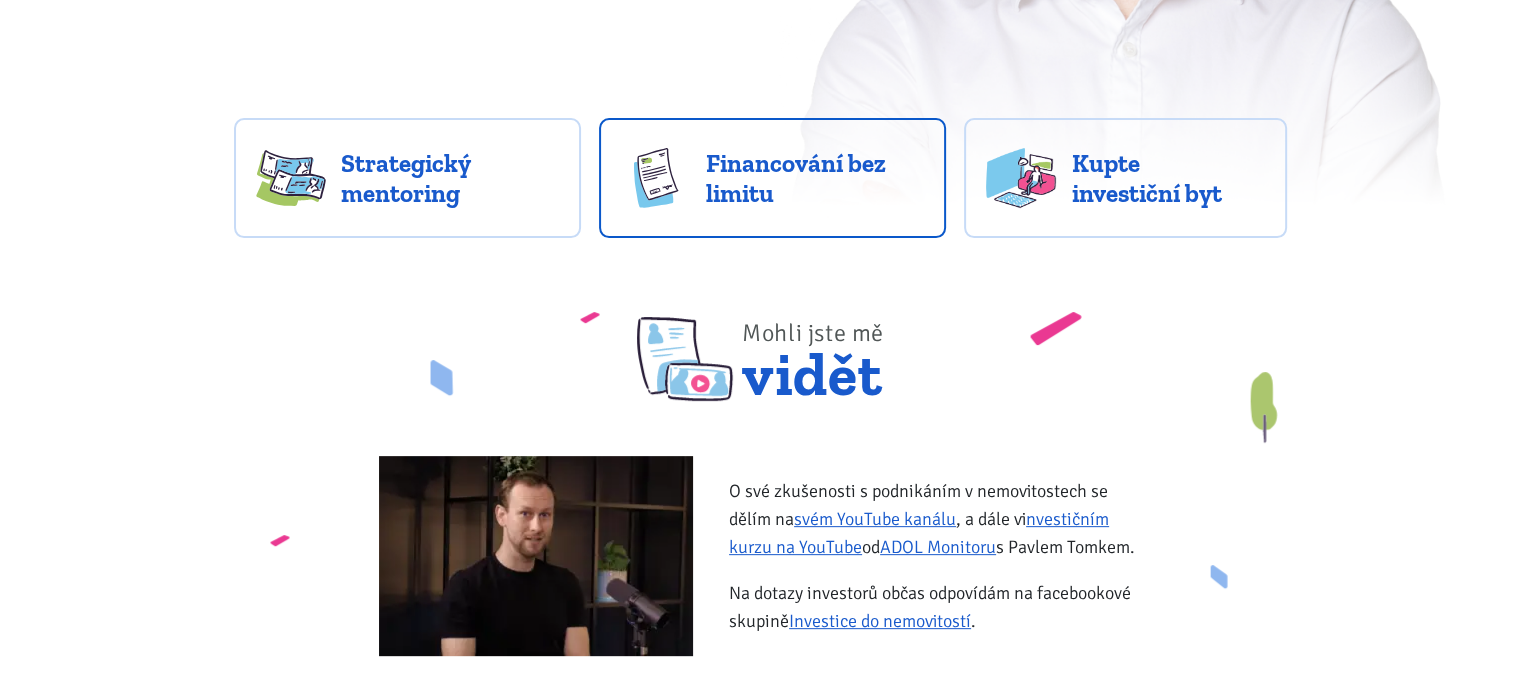 click on "Financování bez limitu" at bounding box center (815, 178) 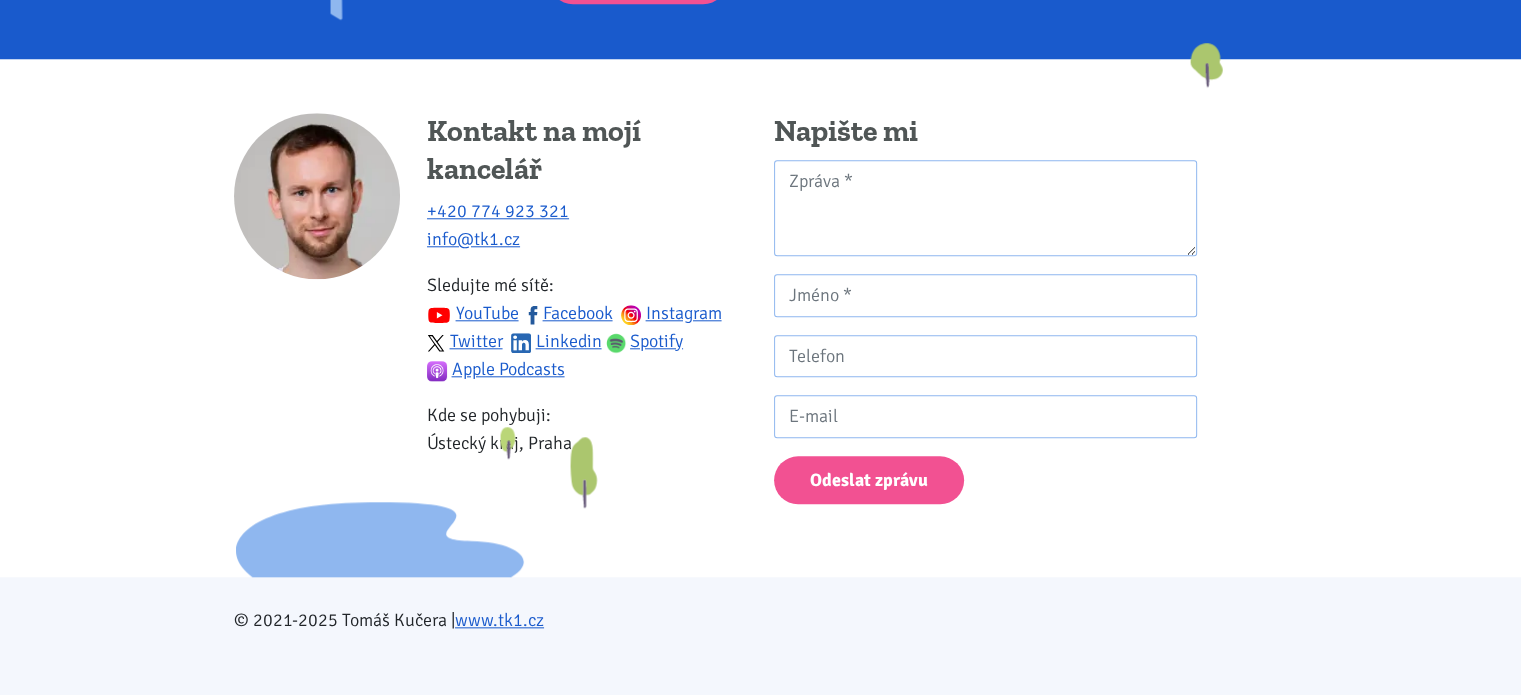 scroll, scrollTop: 1982, scrollLeft: 0, axis: vertical 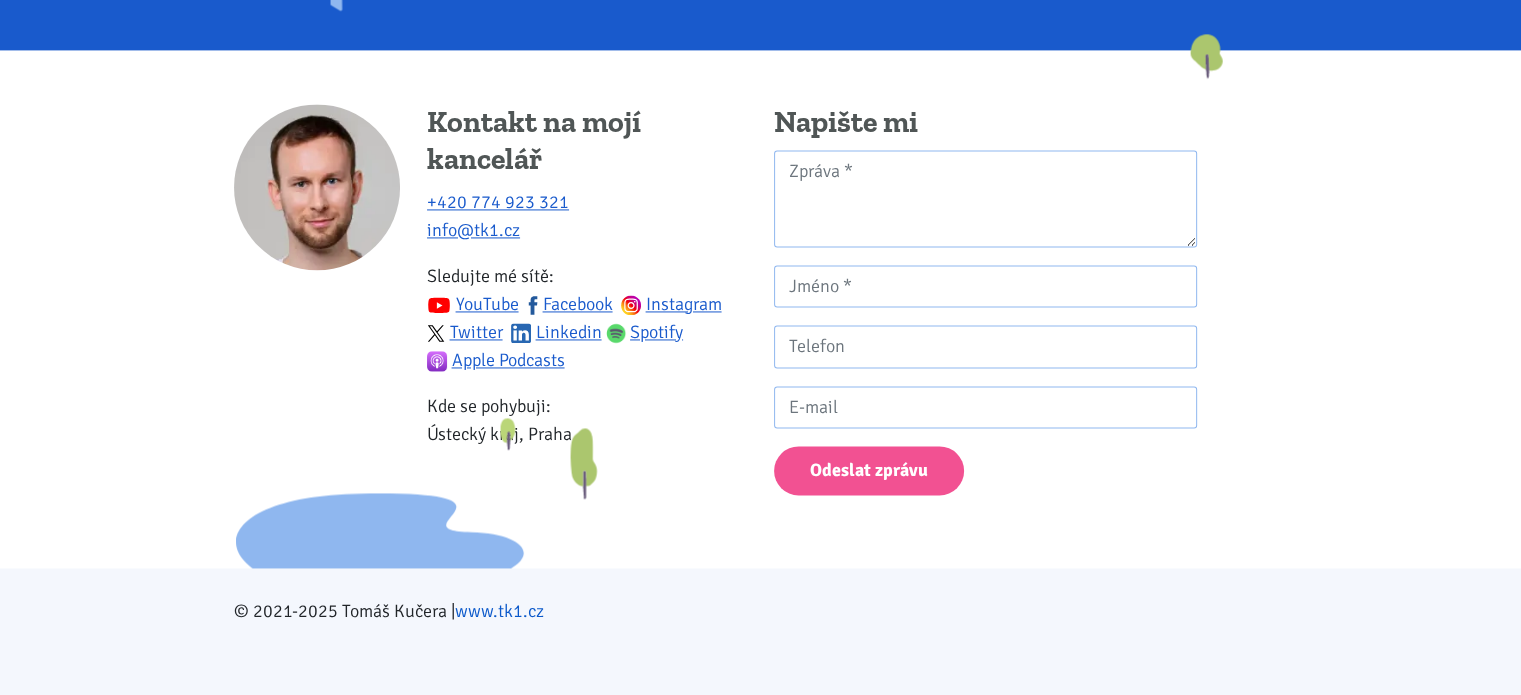 click on "www.tk1.cz" at bounding box center (499, 611) 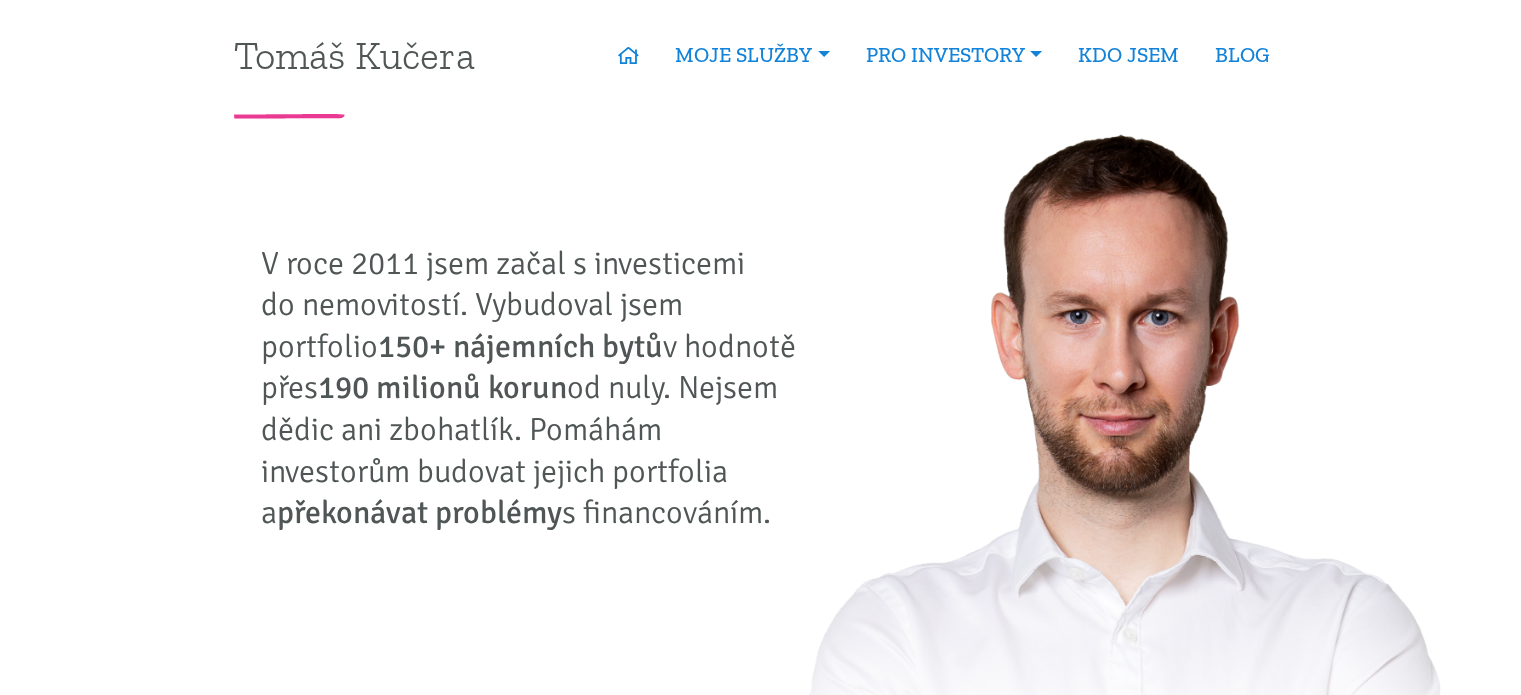 scroll, scrollTop: 6, scrollLeft: 0, axis: vertical 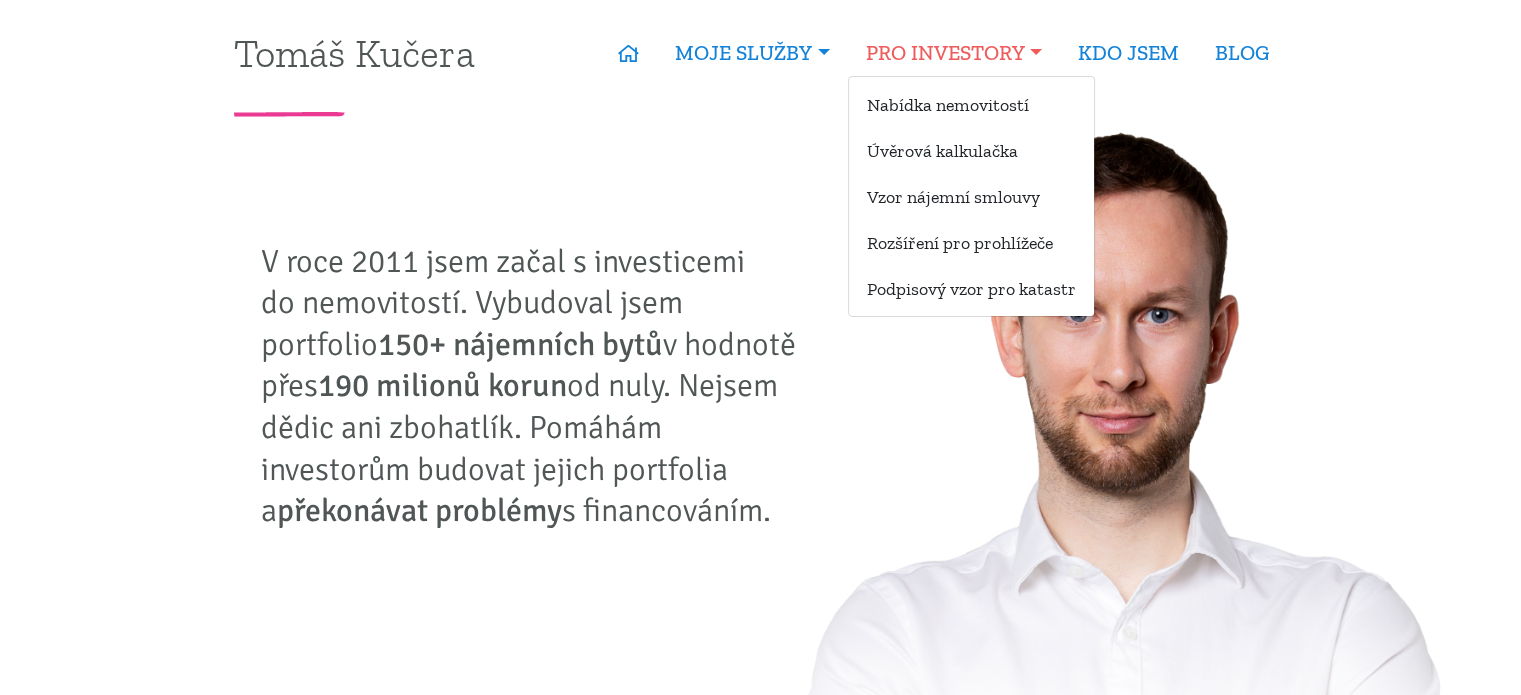 click on "PRO INVESTORY" at bounding box center [954, 53] 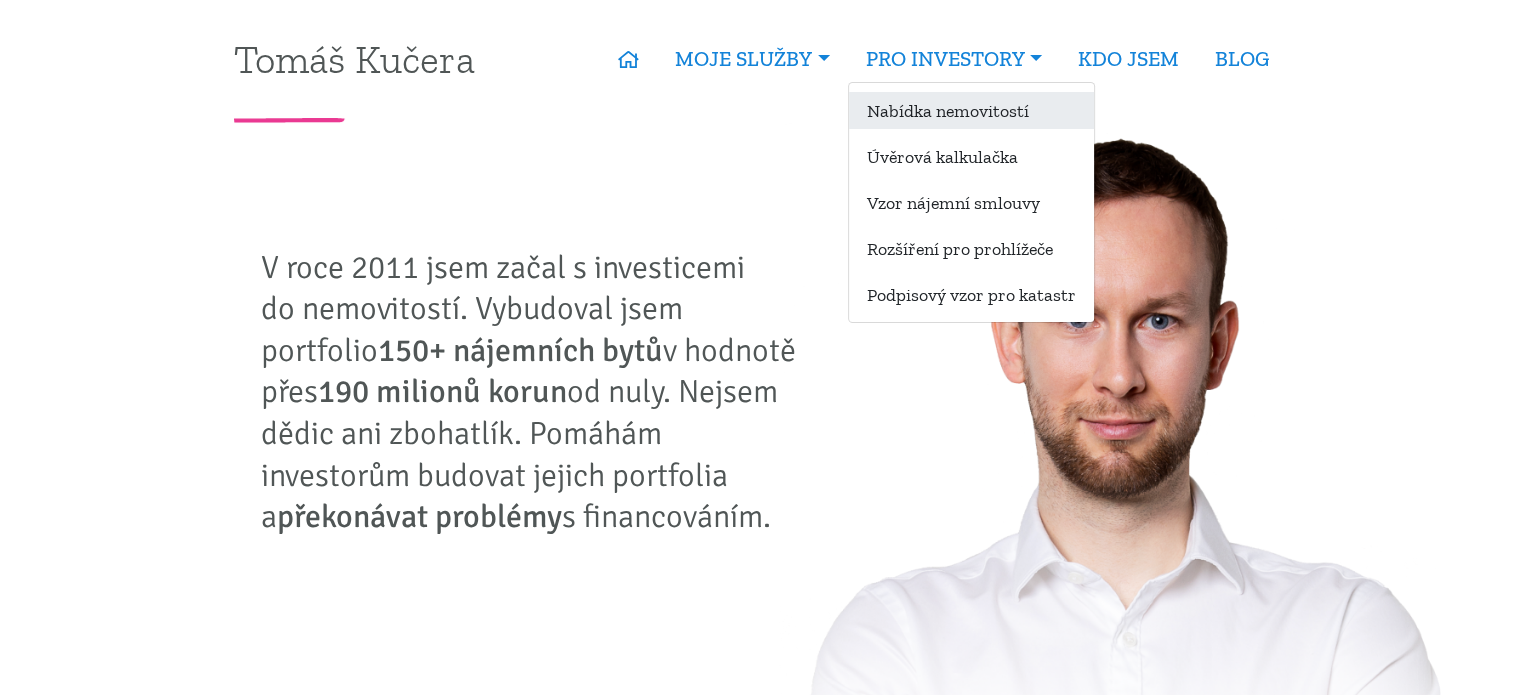 click on "Nabídka nemovitostí" at bounding box center [971, 110] 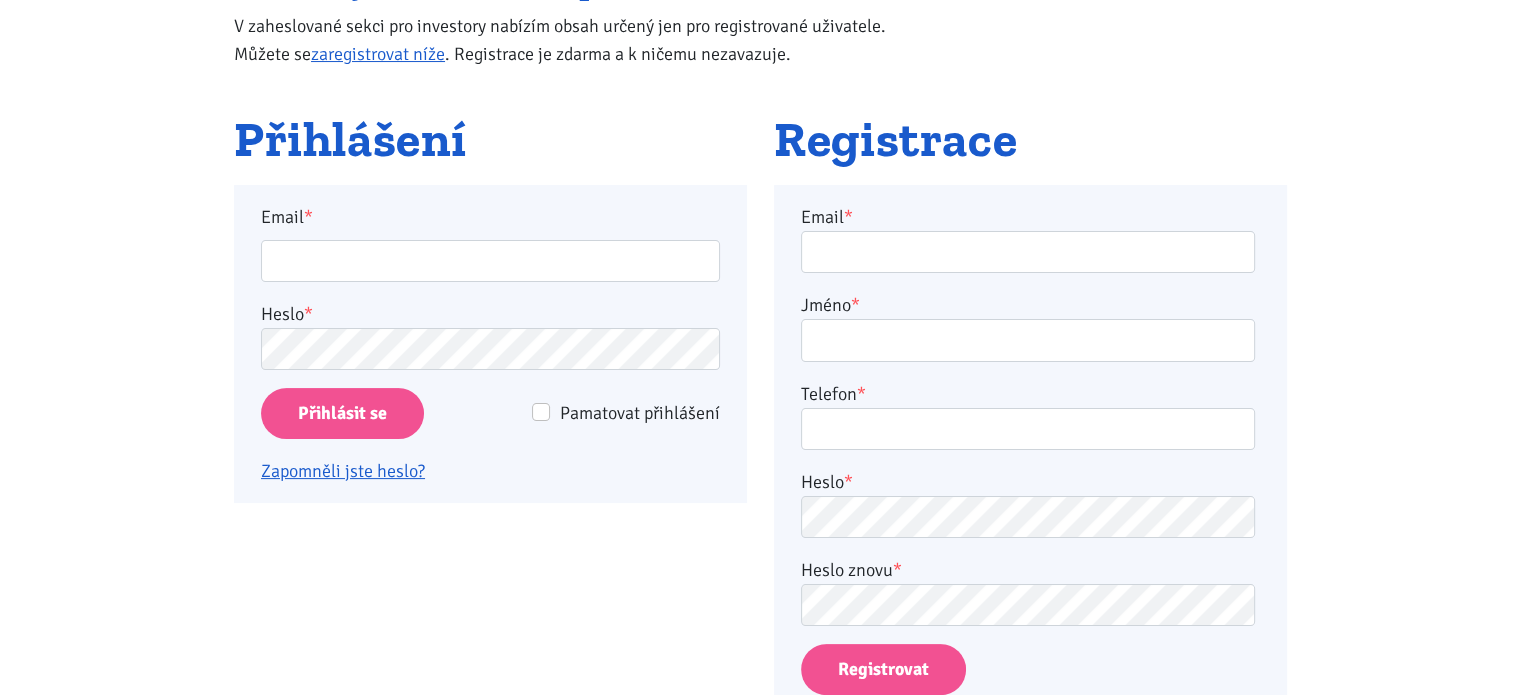 scroll, scrollTop: 296, scrollLeft: 0, axis: vertical 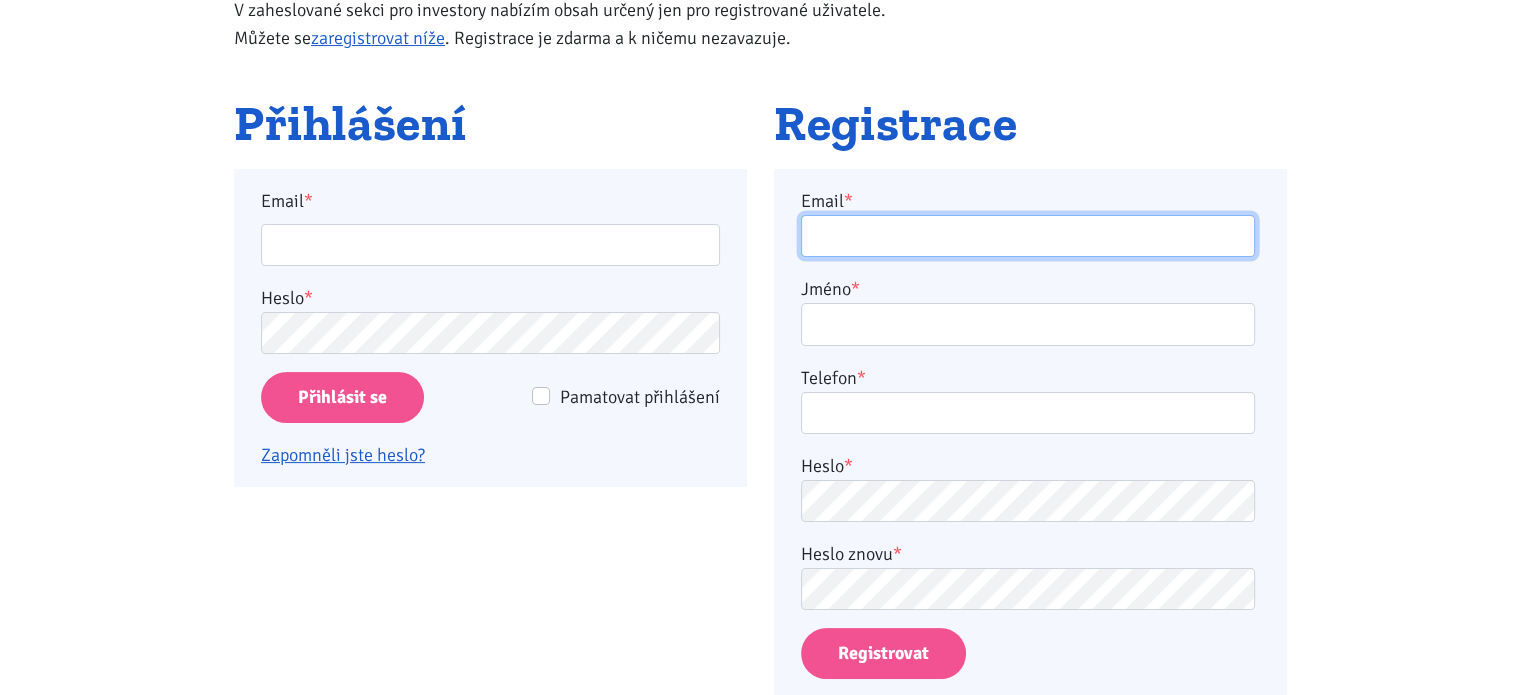 click on "Email  *" at bounding box center (1028, 236) 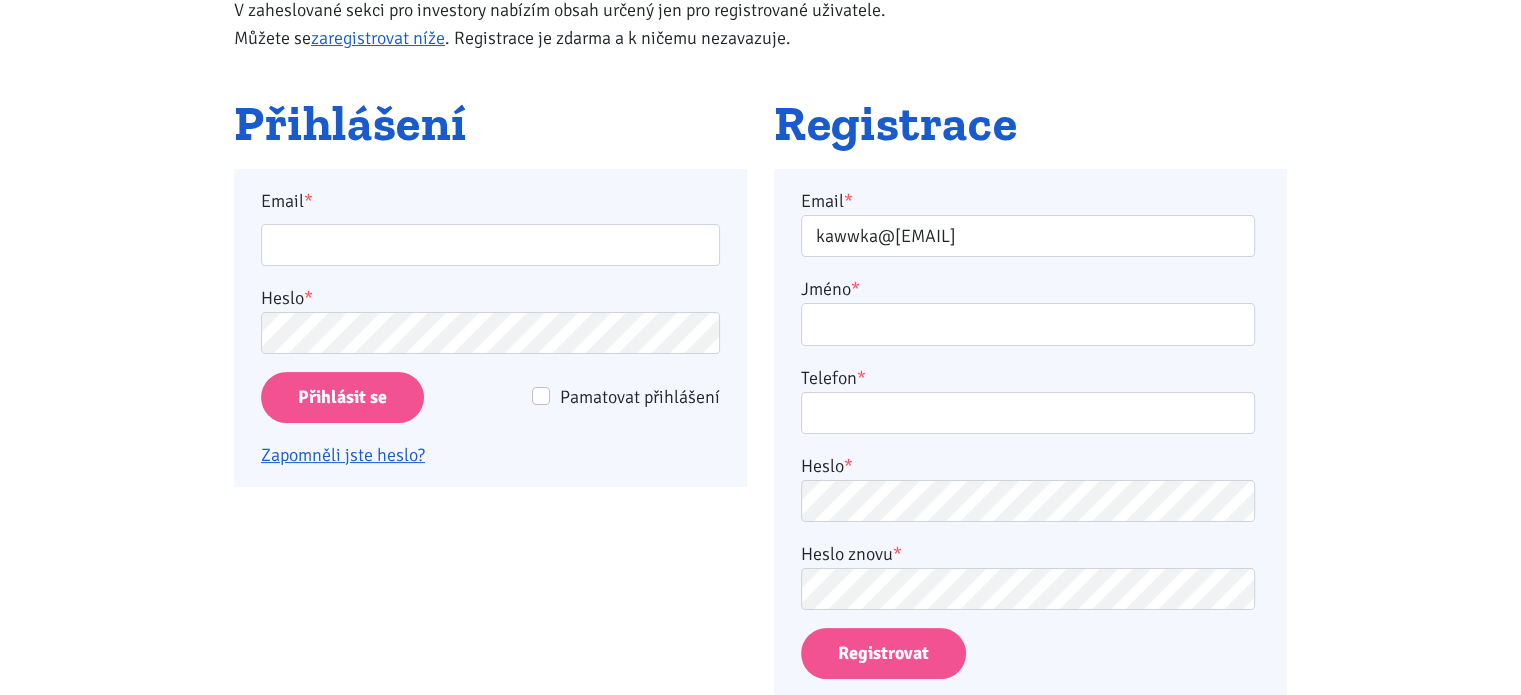 type on "[FIRST] [LAST]" 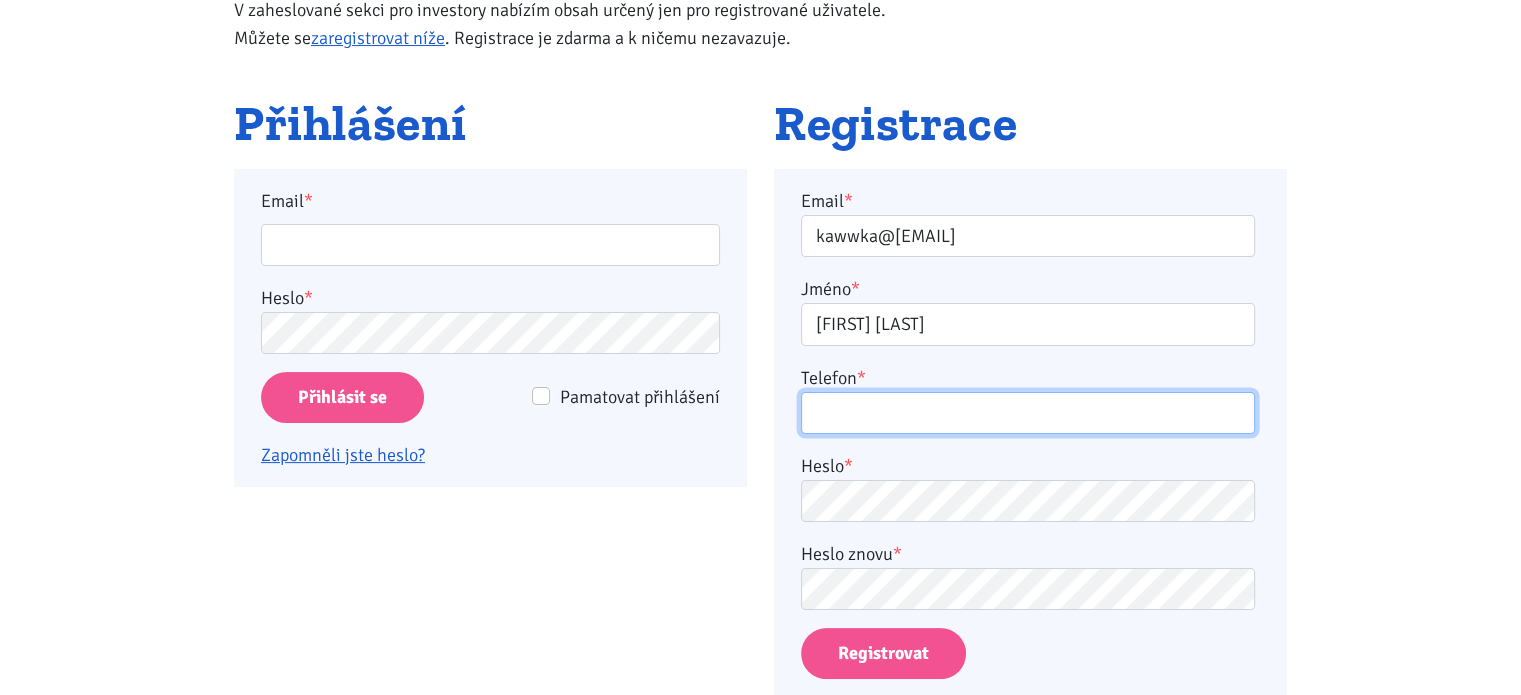 type on "[PHONE]" 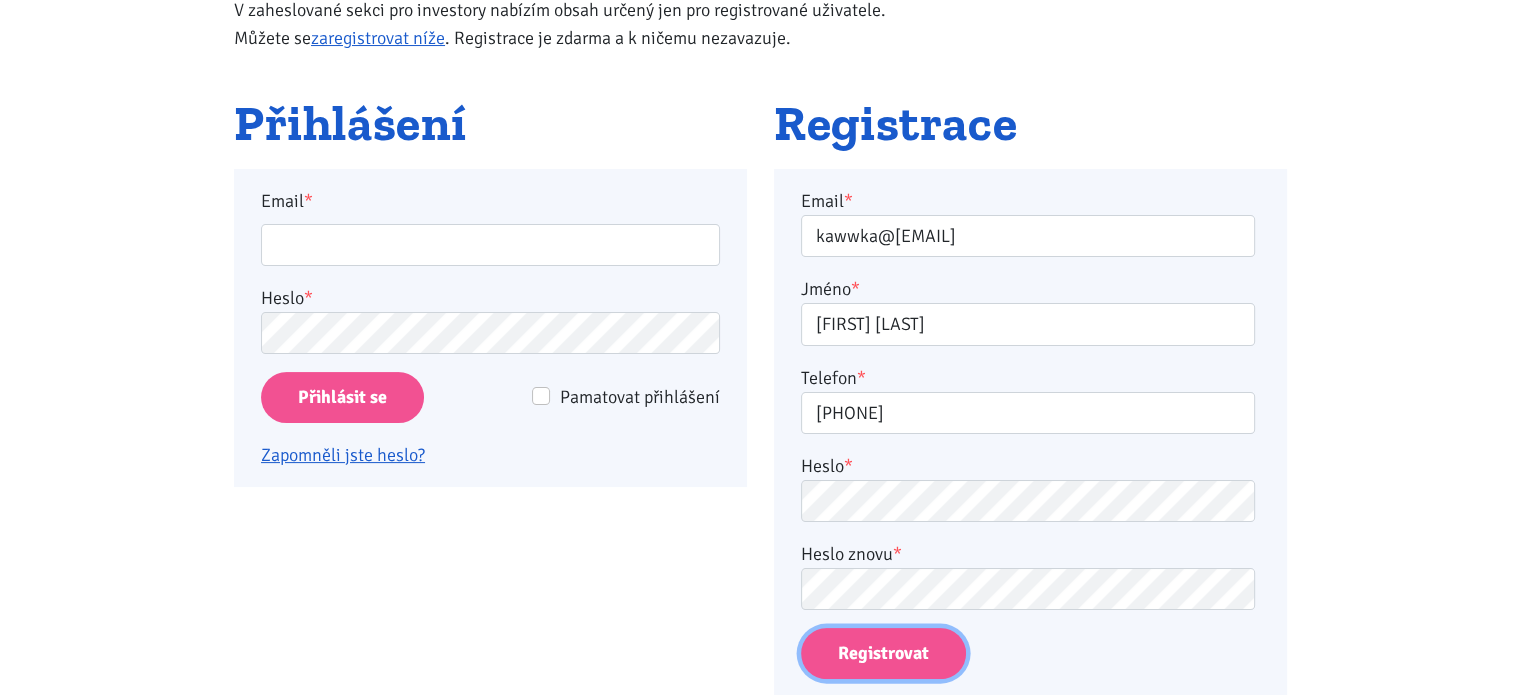 click on "Registrovat" at bounding box center (883, 653) 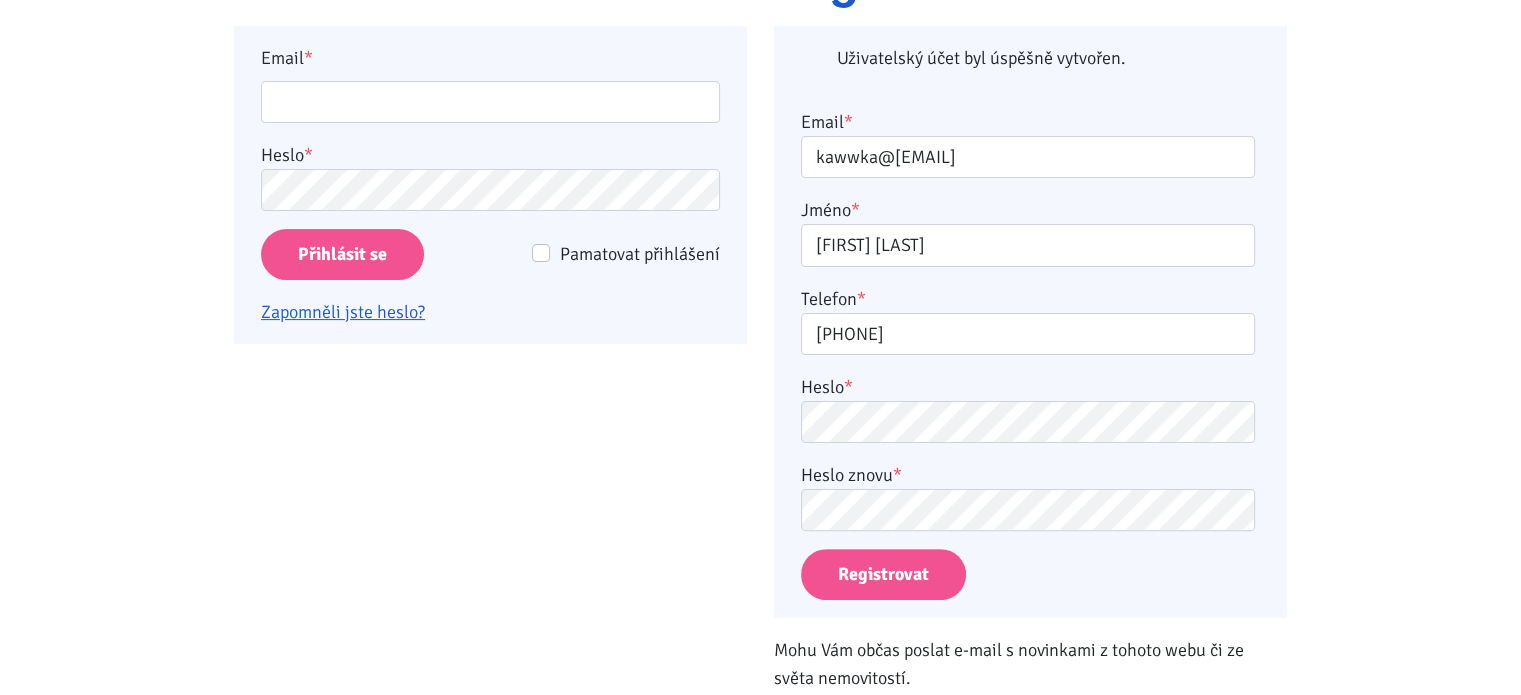 scroll, scrollTop: 464, scrollLeft: 0, axis: vertical 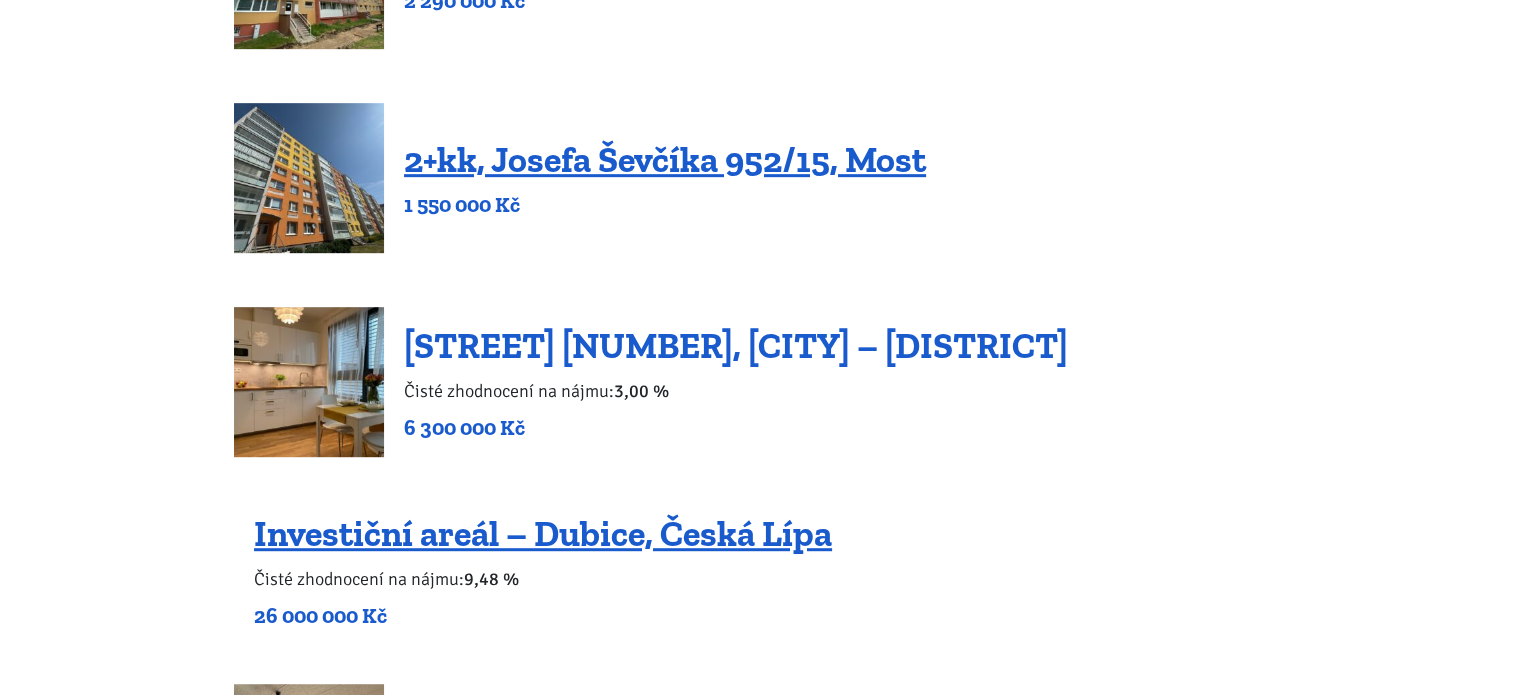 click on "[STREET] [NUMBER], [CITY] – [DISTRICT]" at bounding box center [736, 345] 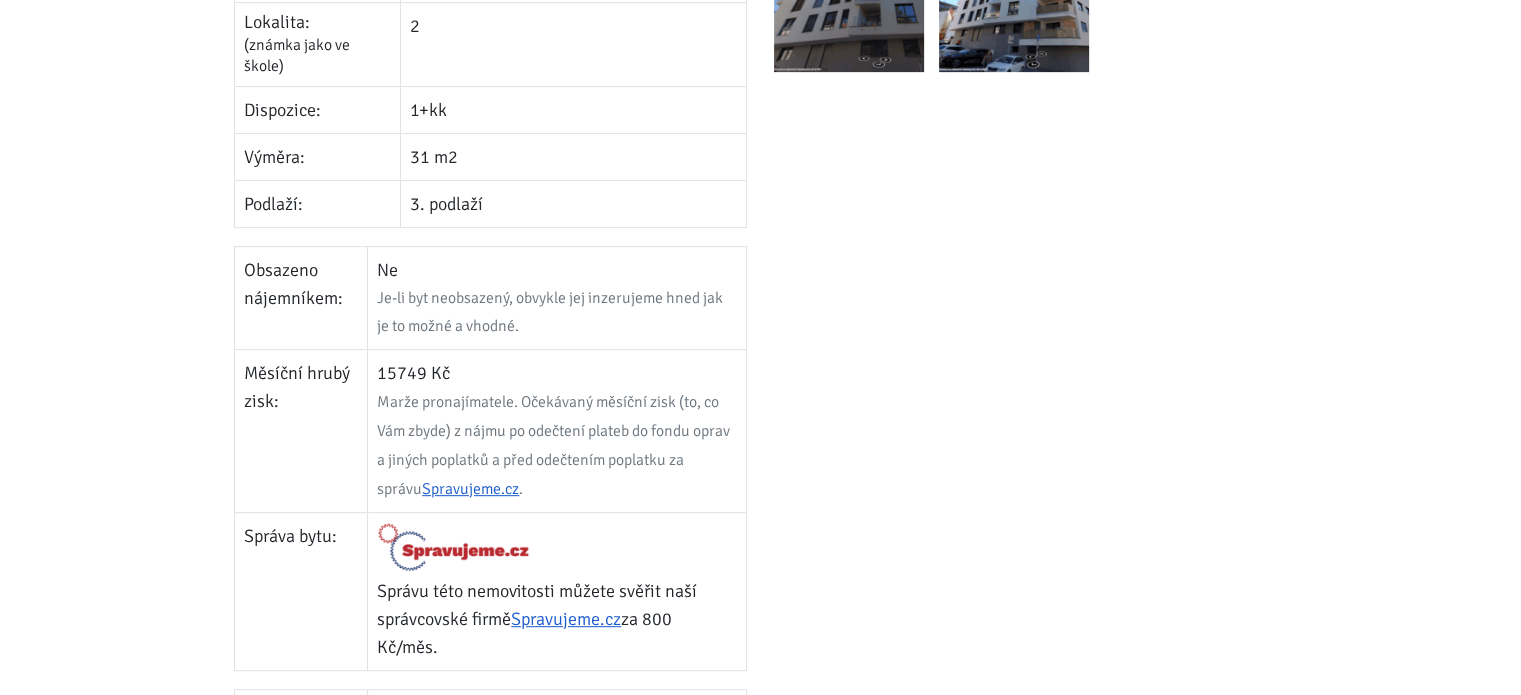 scroll, scrollTop: 823, scrollLeft: 0, axis: vertical 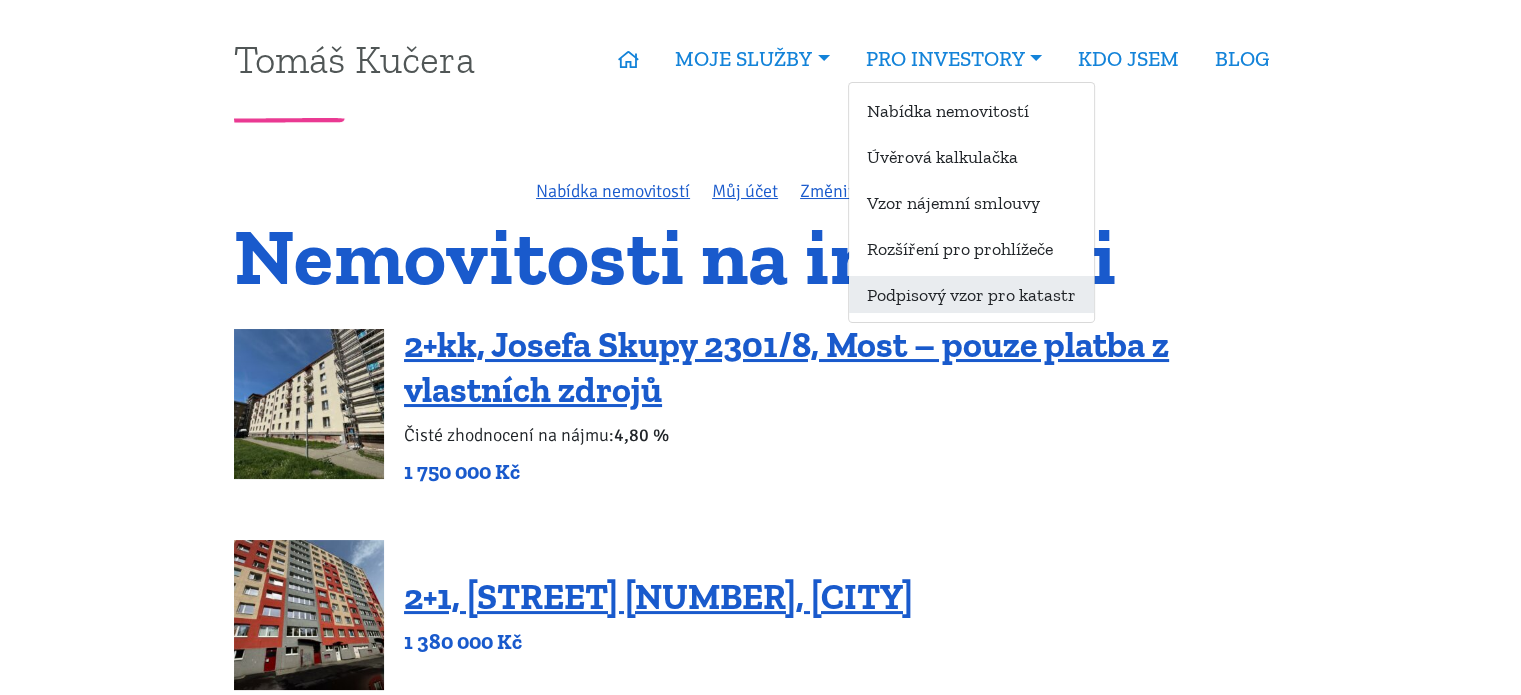 click on "Podpisový vzor pro katastr" at bounding box center [971, 294] 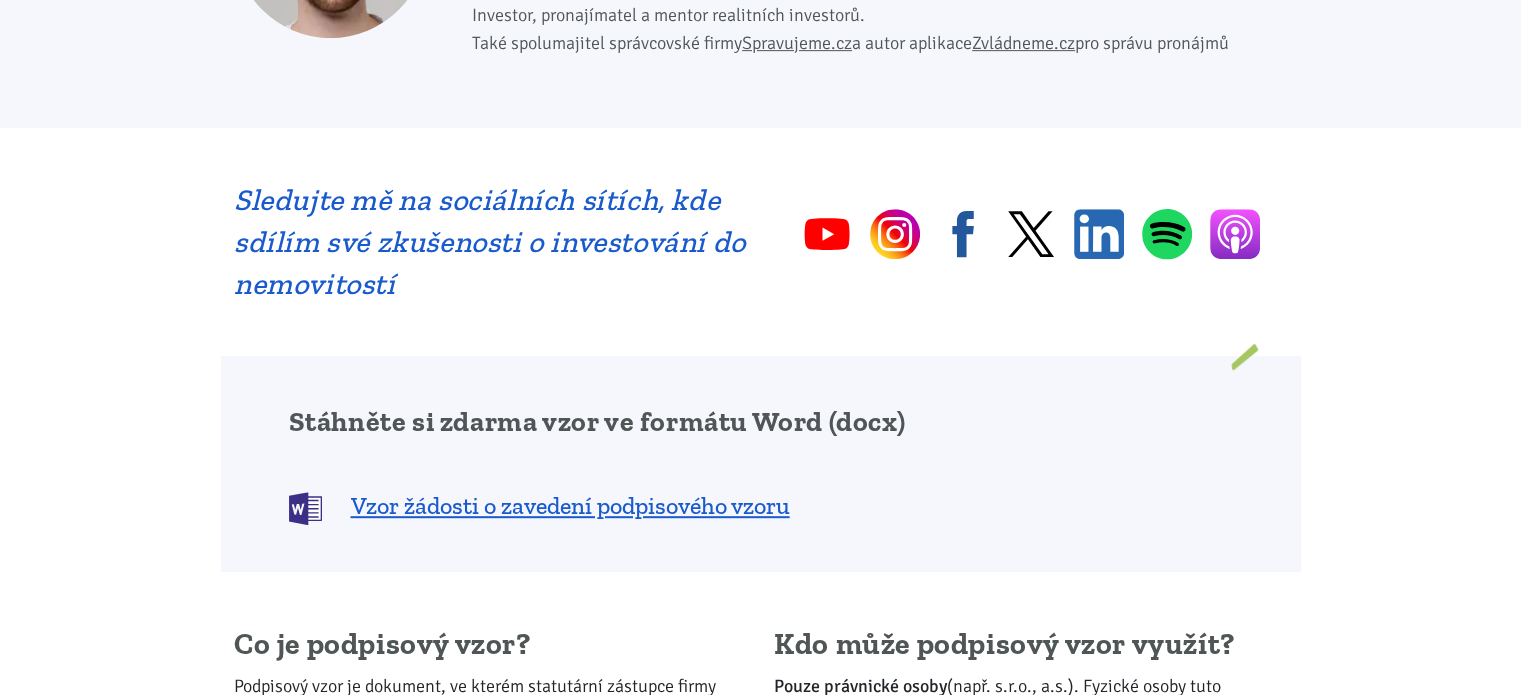 scroll, scrollTop: 969, scrollLeft: 0, axis: vertical 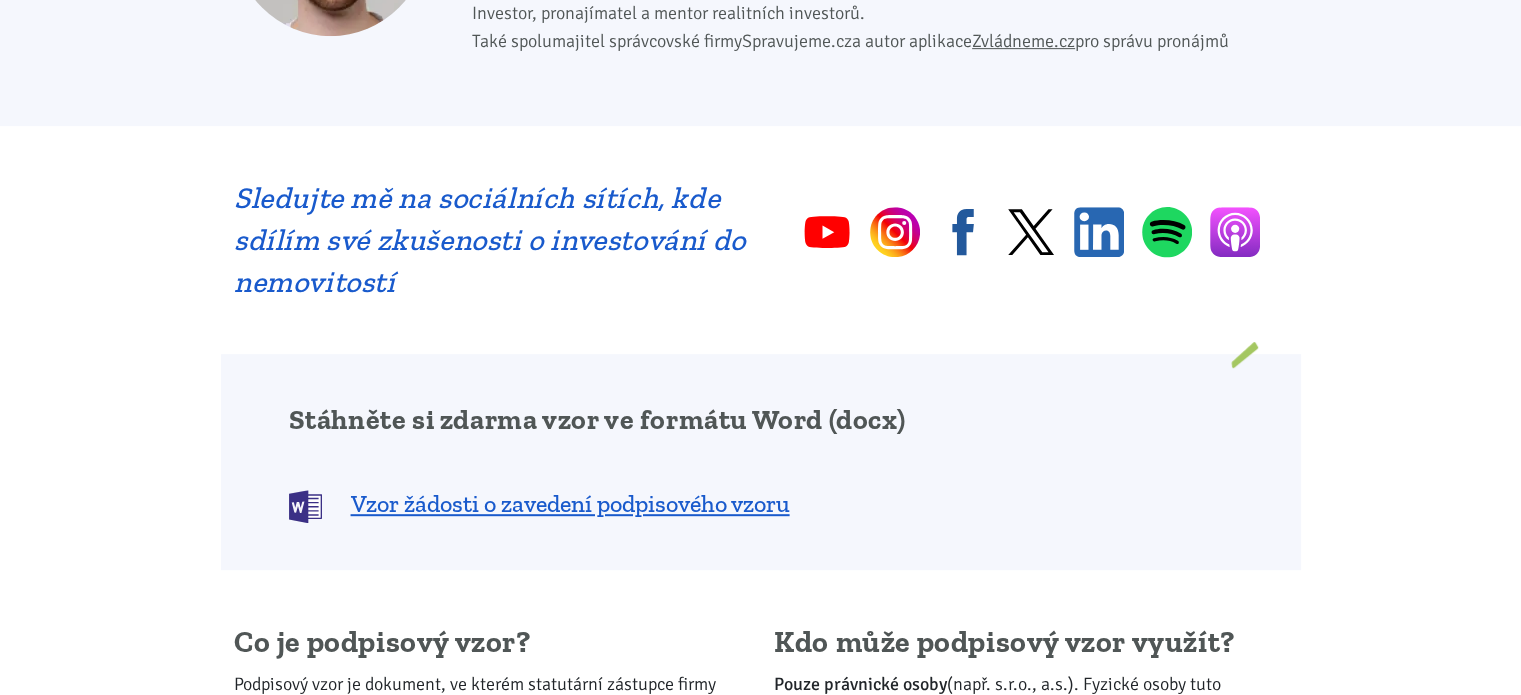 click on "Spravujeme.cz" at bounding box center [797, 41] 